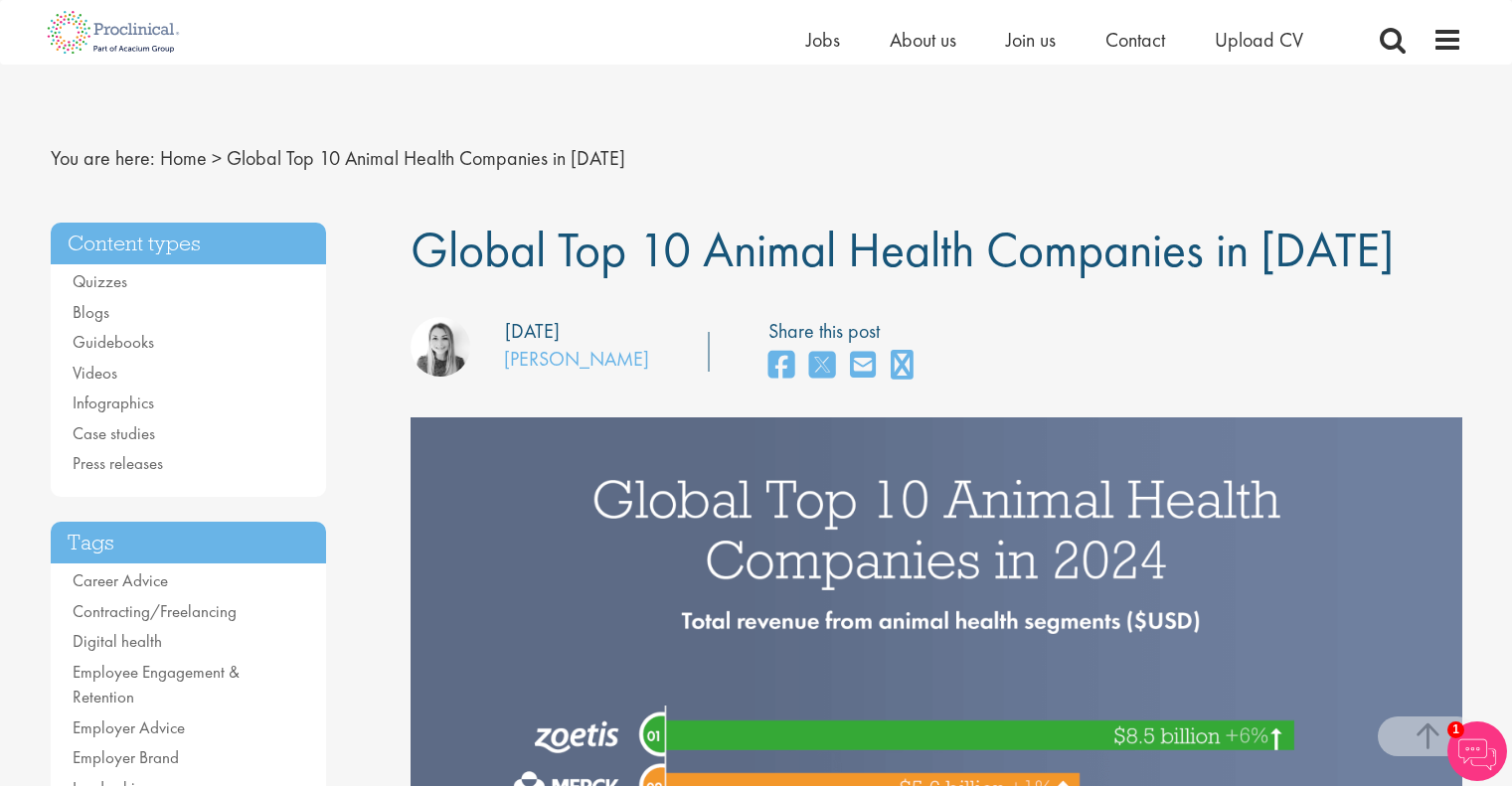 scroll, scrollTop: 2119, scrollLeft: 0, axis: vertical 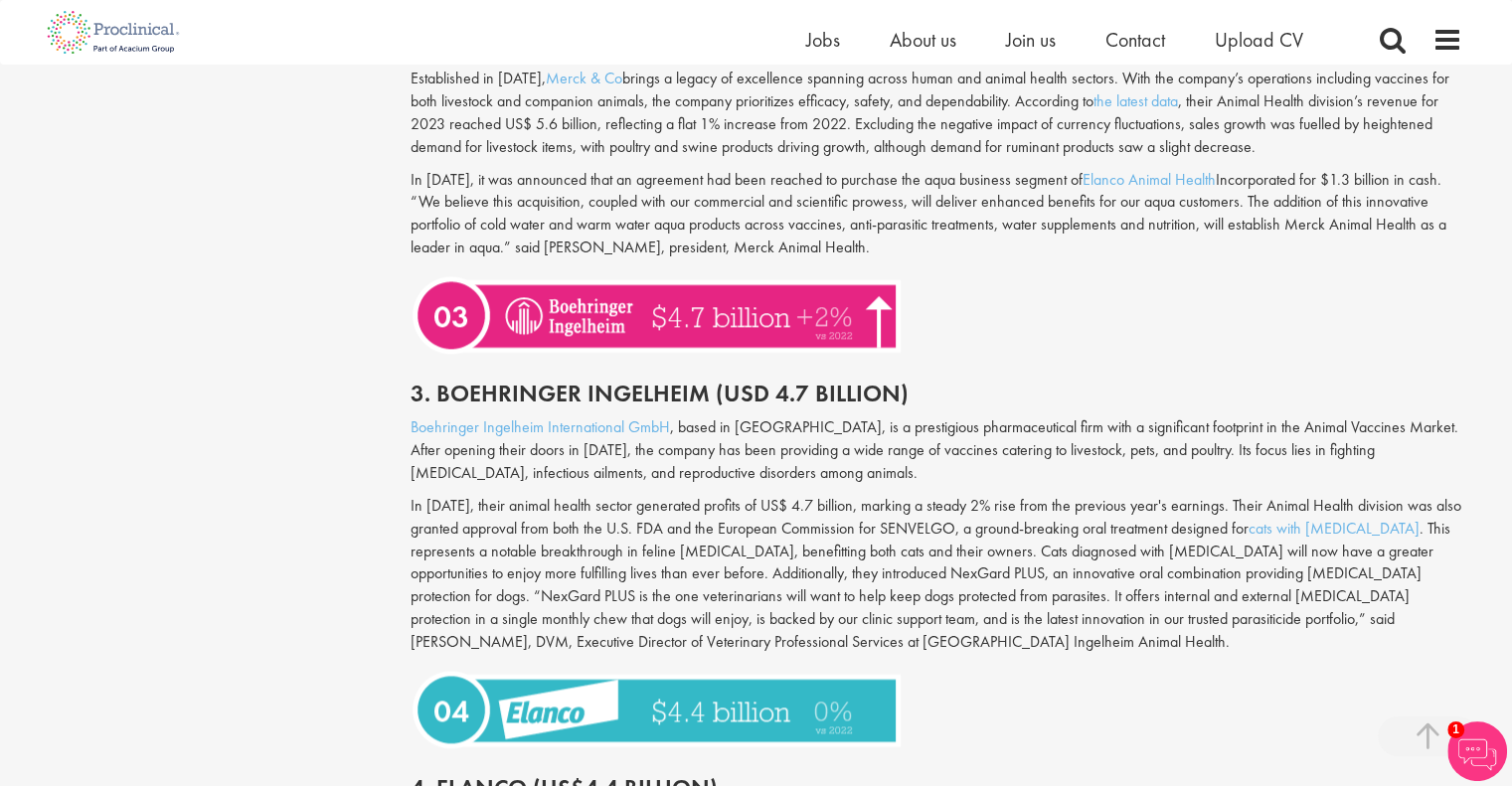 click on "Global Top 10 Animal Health Companies in [DATE]
our consultant managing the role
Author:
[PERSON_NAME]
Posting date:
[DATE]
Share this post" at bounding box center [936, 802] 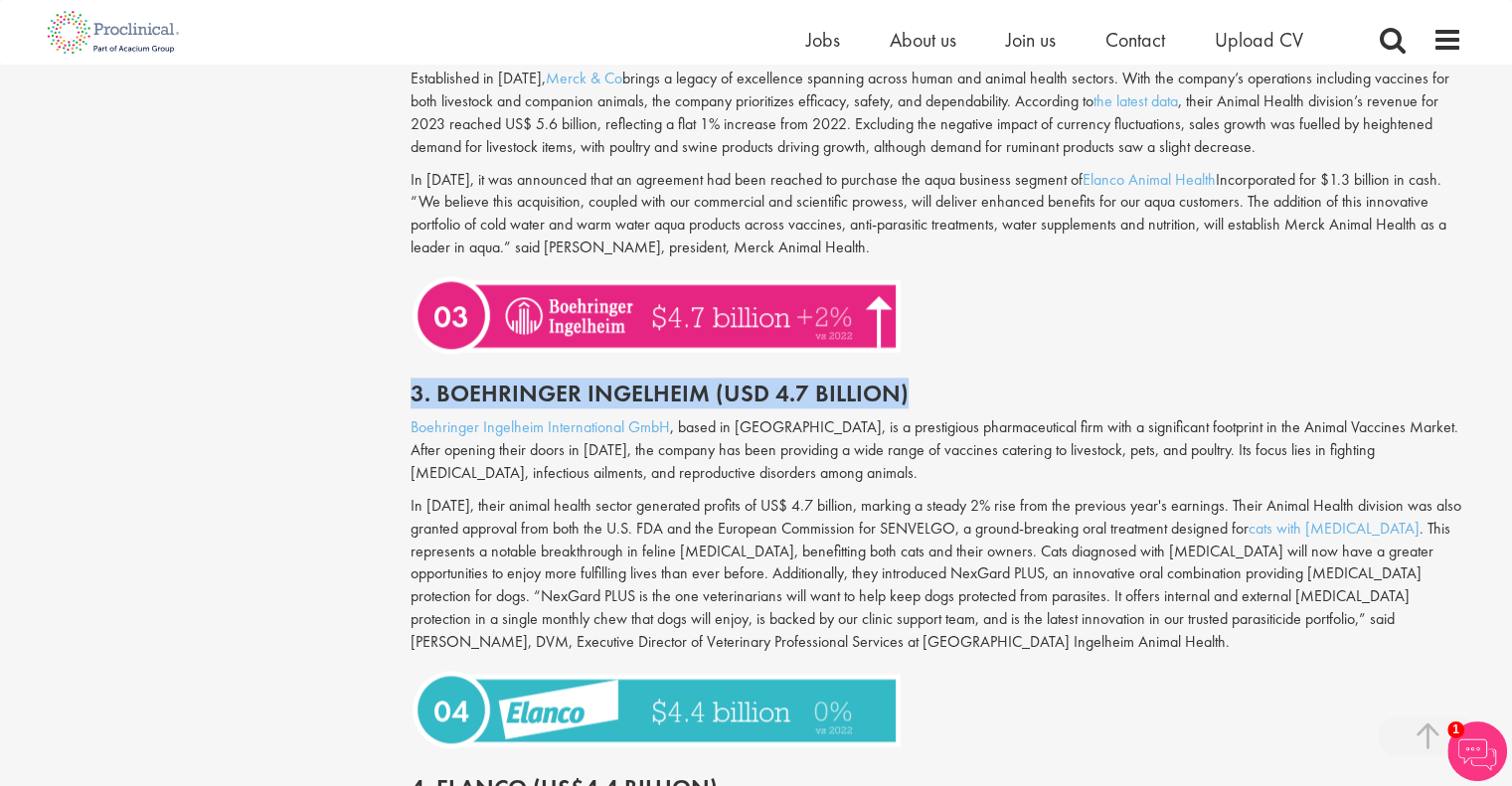 drag, startPoint x: 404, startPoint y: 370, endPoint x: 911, endPoint y: 385, distance: 507.22184 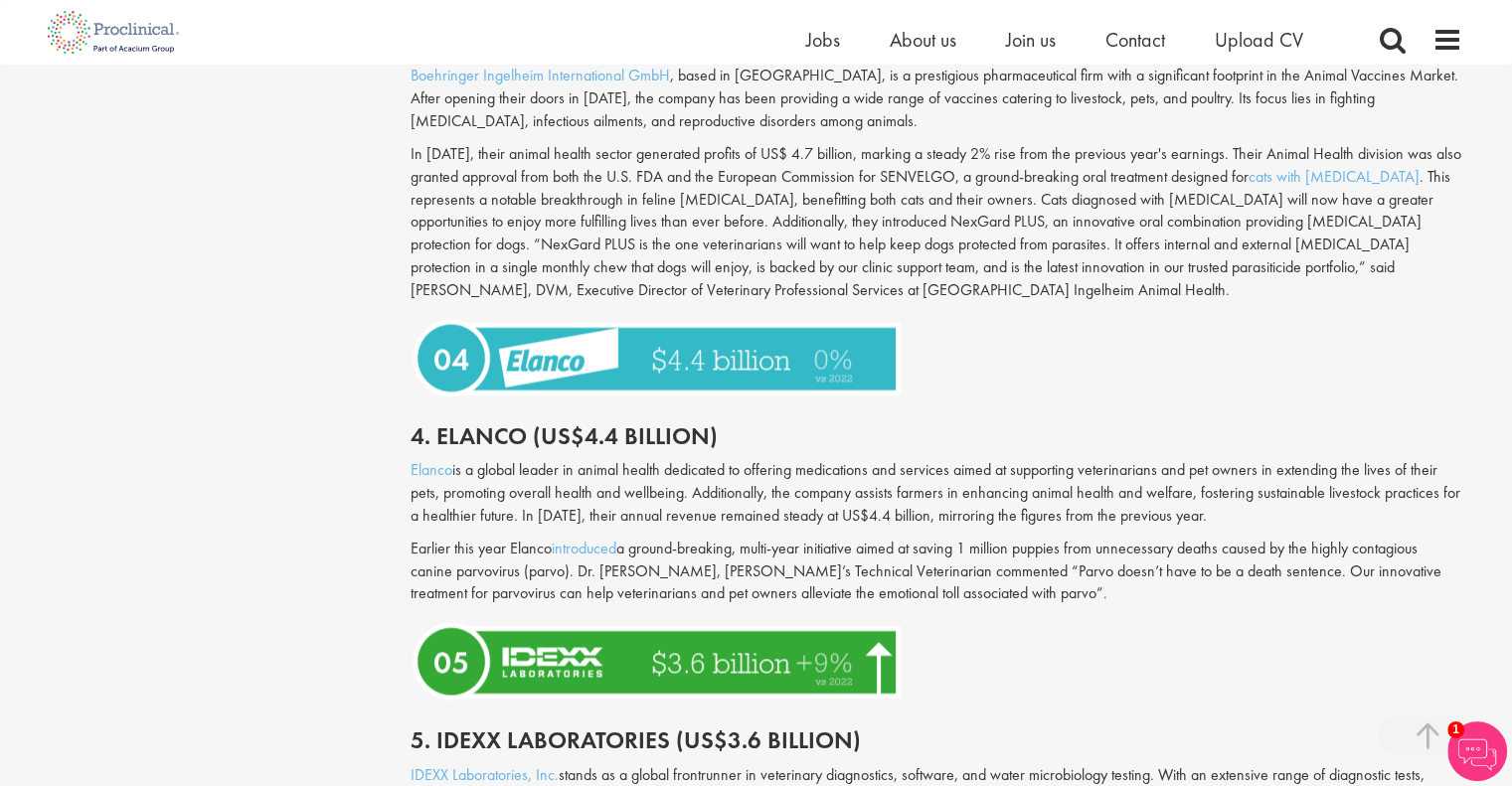 scroll, scrollTop: 2471, scrollLeft: 0, axis: vertical 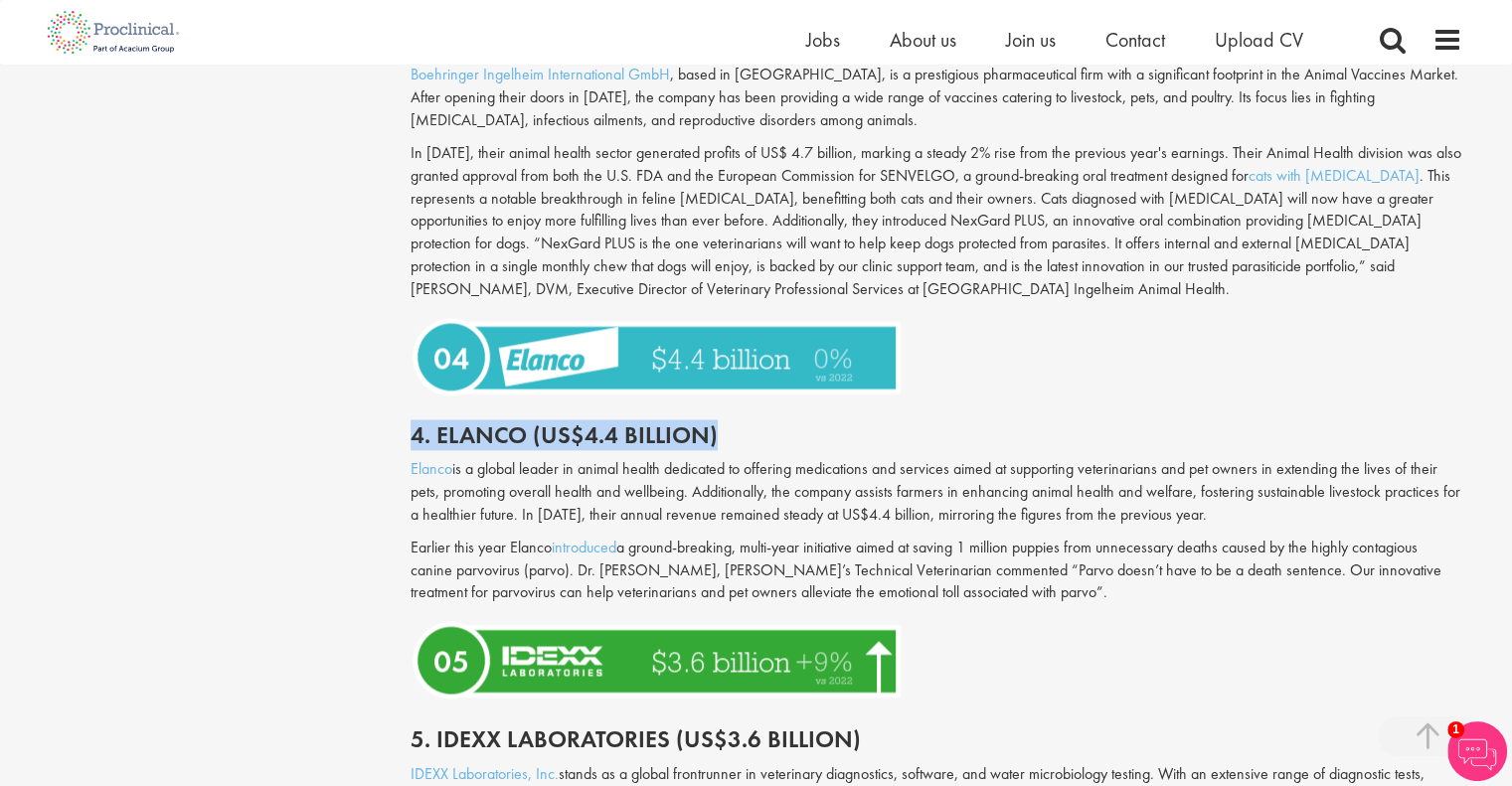 drag, startPoint x: 729, startPoint y: 421, endPoint x: 395, endPoint y: 420, distance: 334.0015 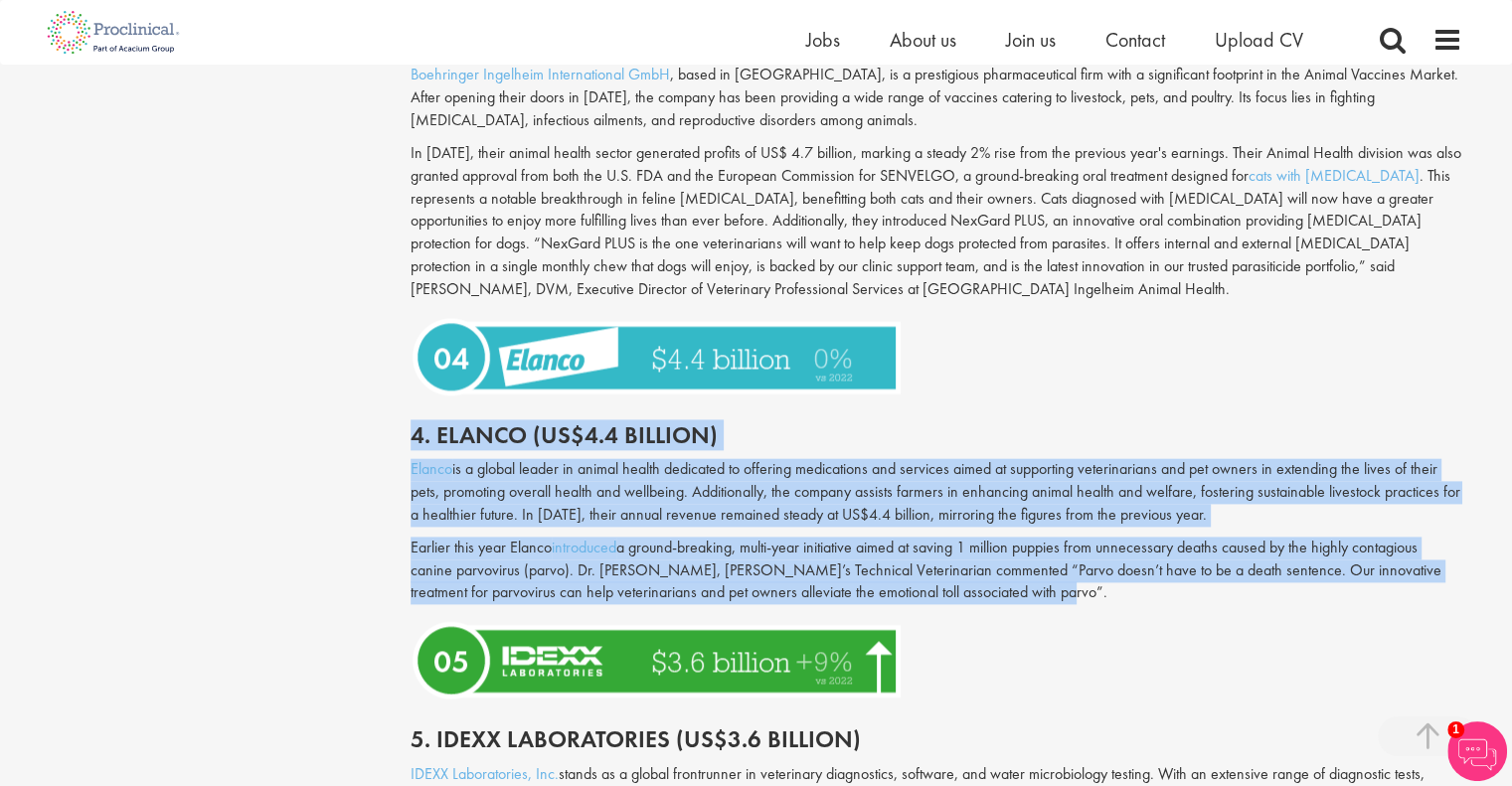 drag, startPoint x: 410, startPoint y: 404, endPoint x: 1035, endPoint y: 575, distance: 647.9707 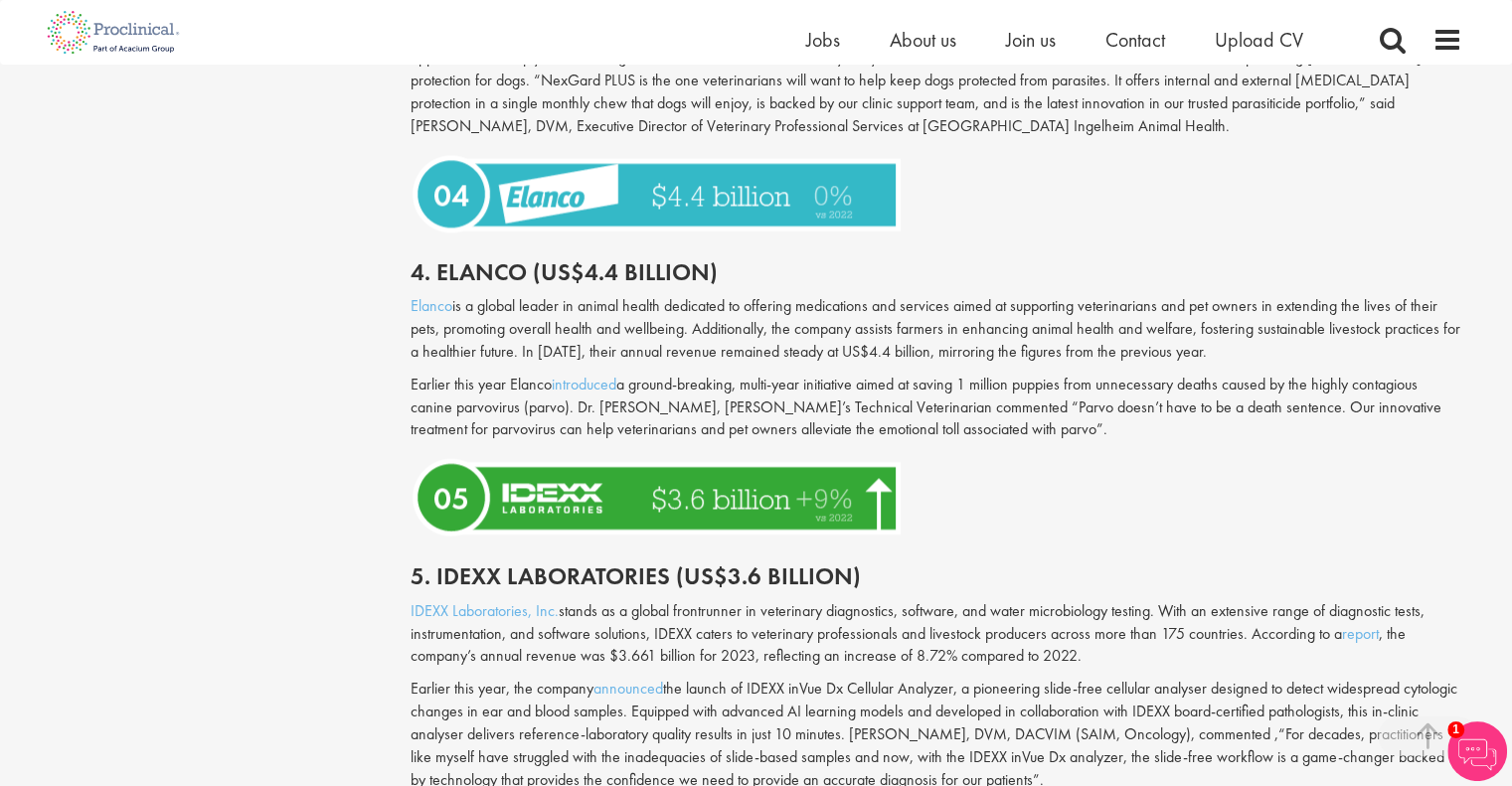 scroll, scrollTop: 2635, scrollLeft: 0, axis: vertical 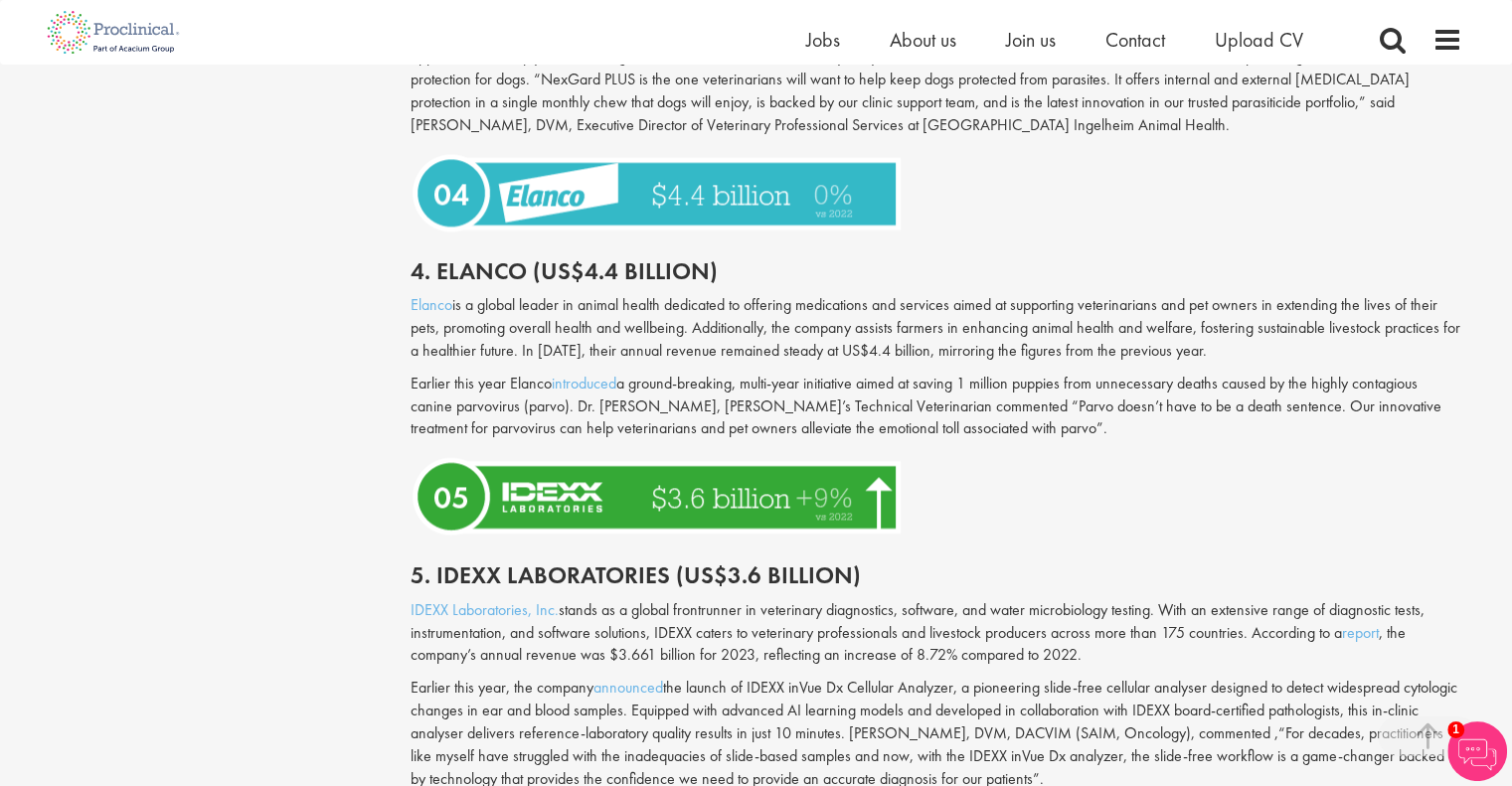 click on "4. Elanco (US$4.4 billion)" at bounding box center [936, 271] 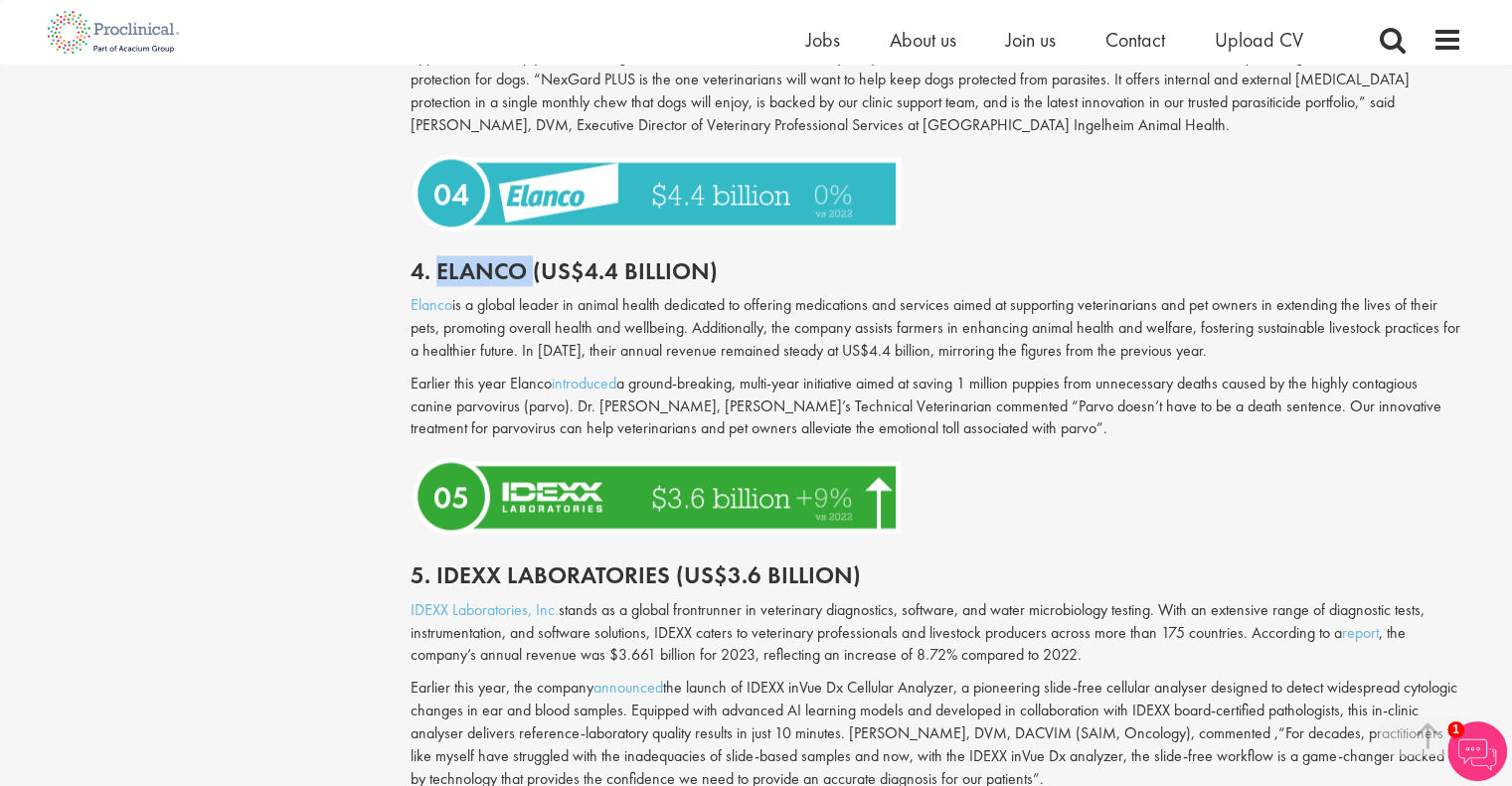 click on "4. Elanco (US$4.4 billion)" at bounding box center (936, 271) 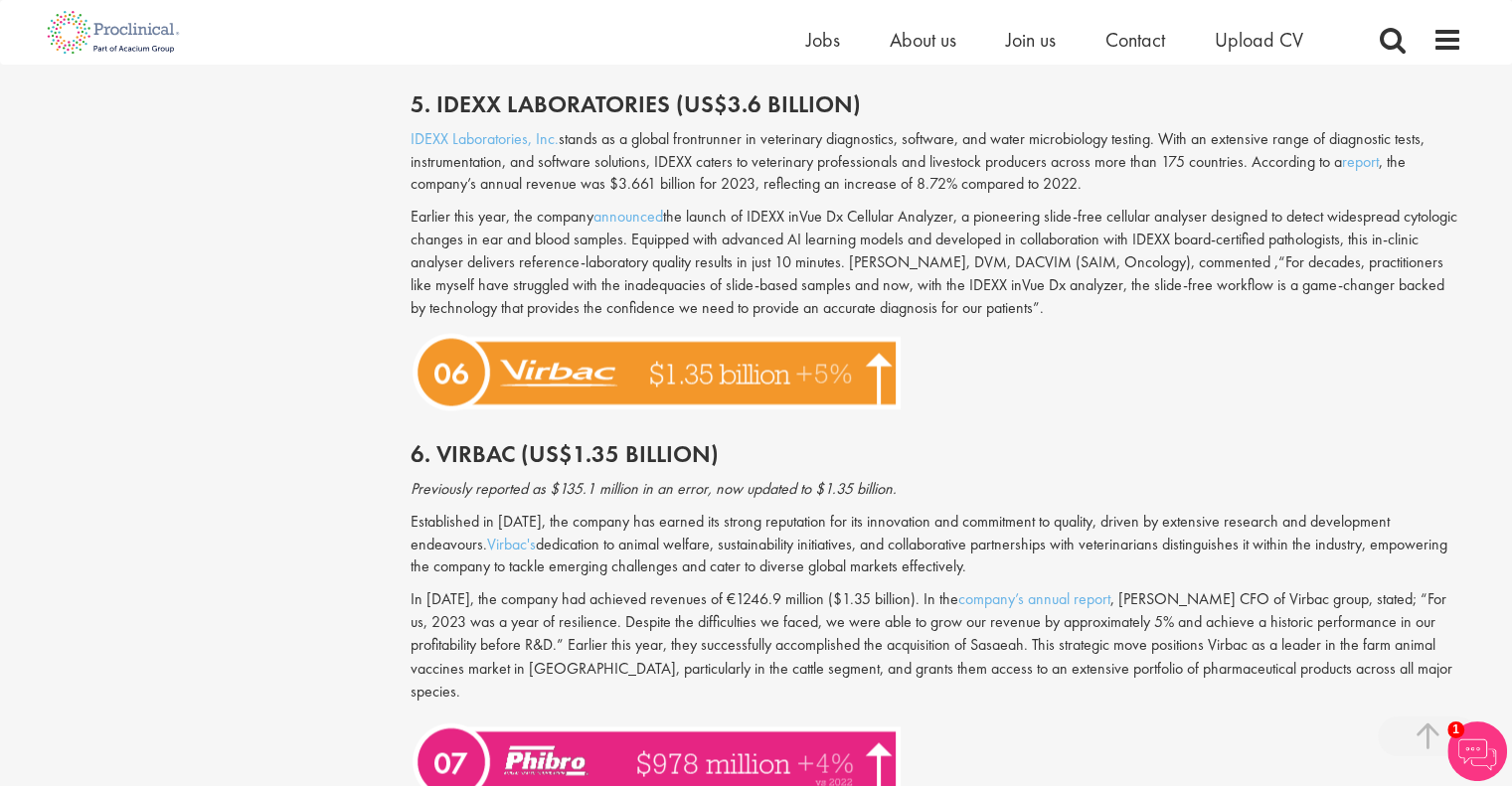 scroll, scrollTop: 3107, scrollLeft: 0, axis: vertical 